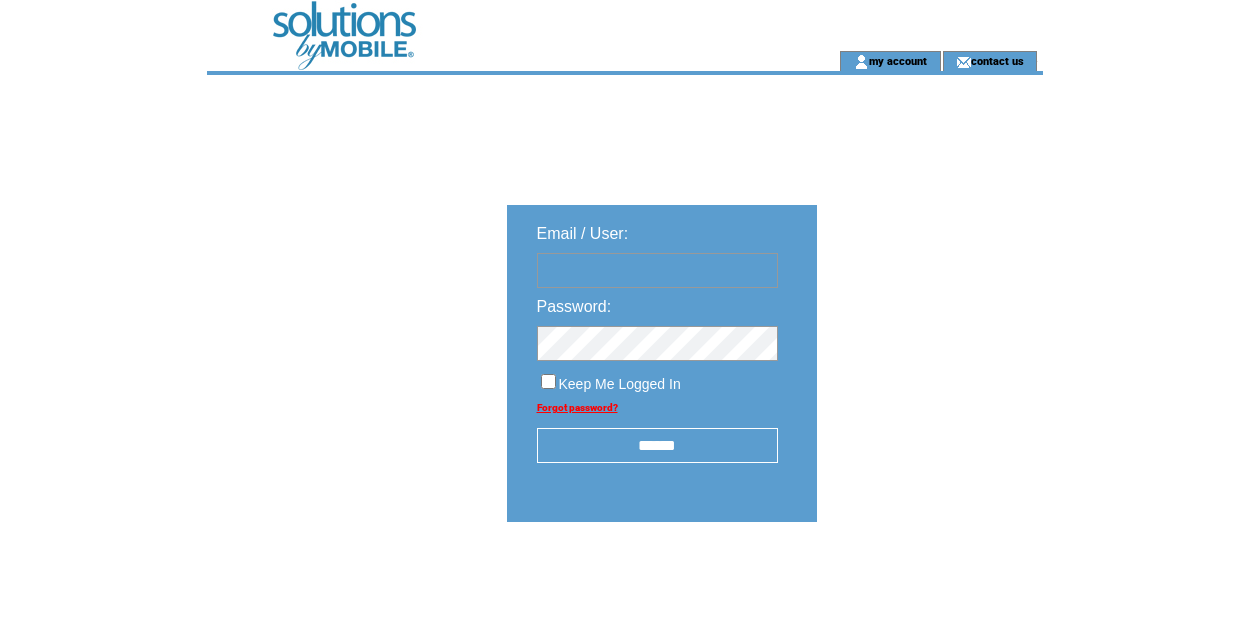 scroll, scrollTop: 0, scrollLeft: 0, axis: both 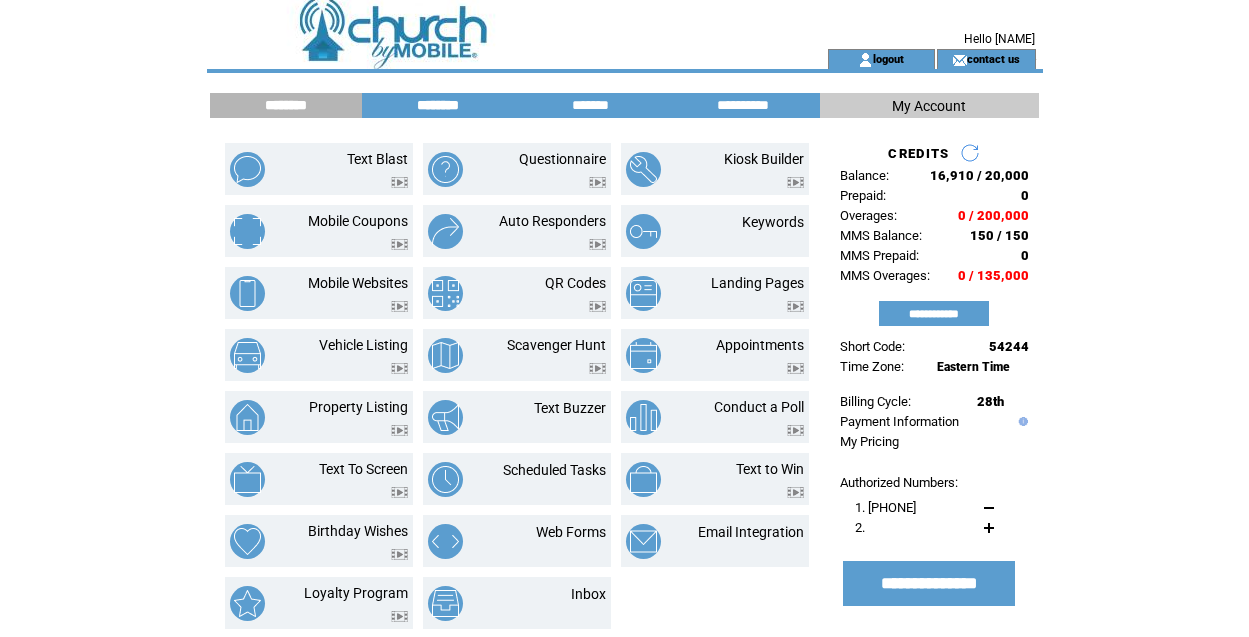 click on "********" at bounding box center [438, 105] 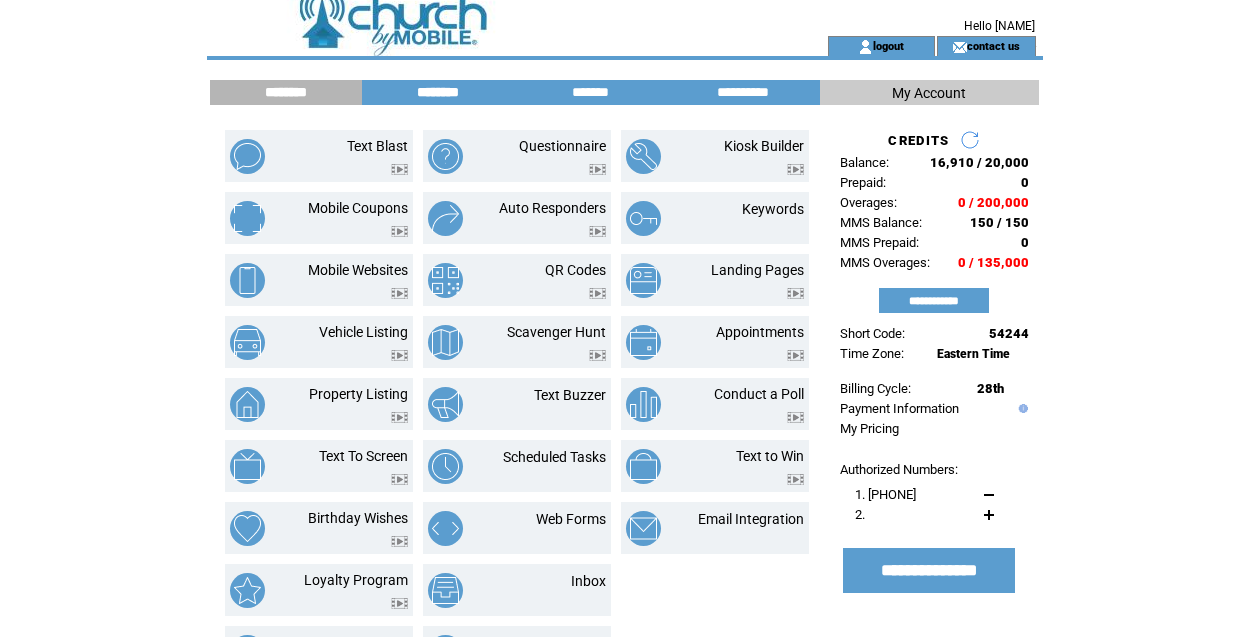 scroll, scrollTop: 4, scrollLeft: 0, axis: vertical 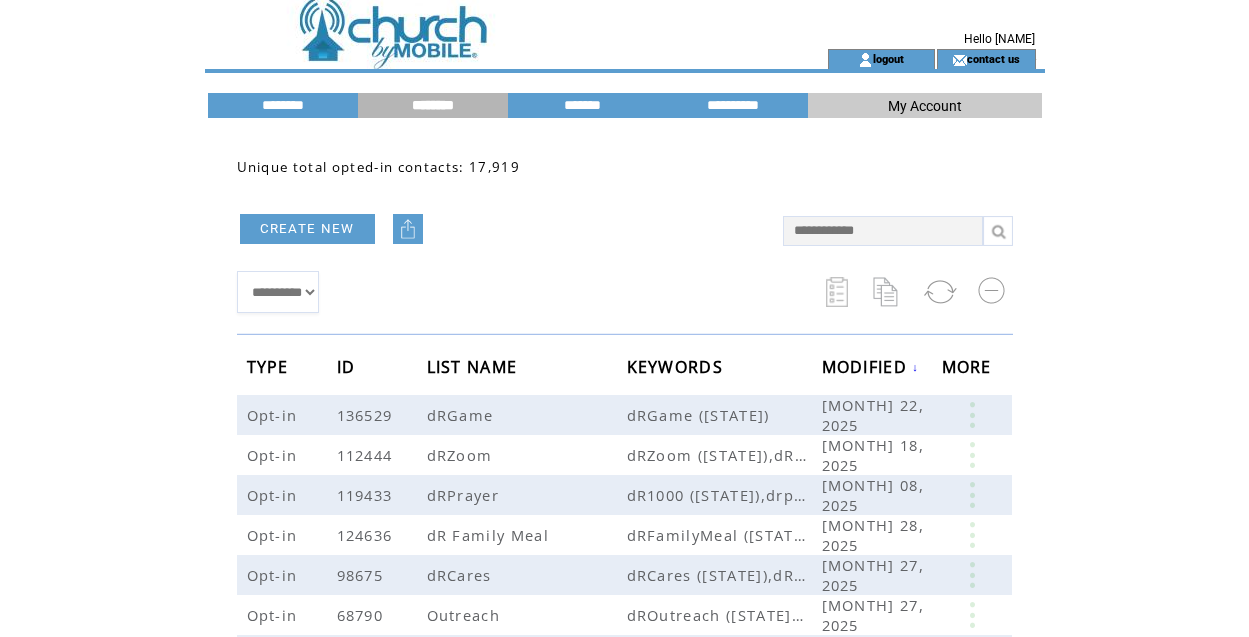 click on "**********" at bounding box center [625, 748] 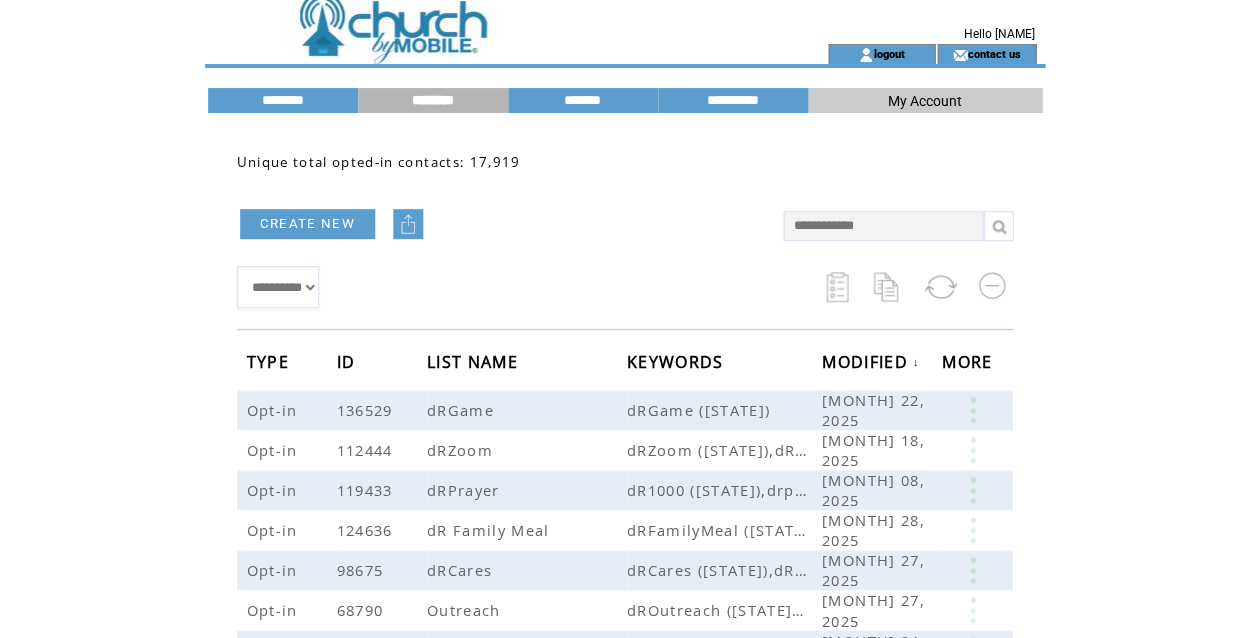 scroll, scrollTop: 17, scrollLeft: 0, axis: vertical 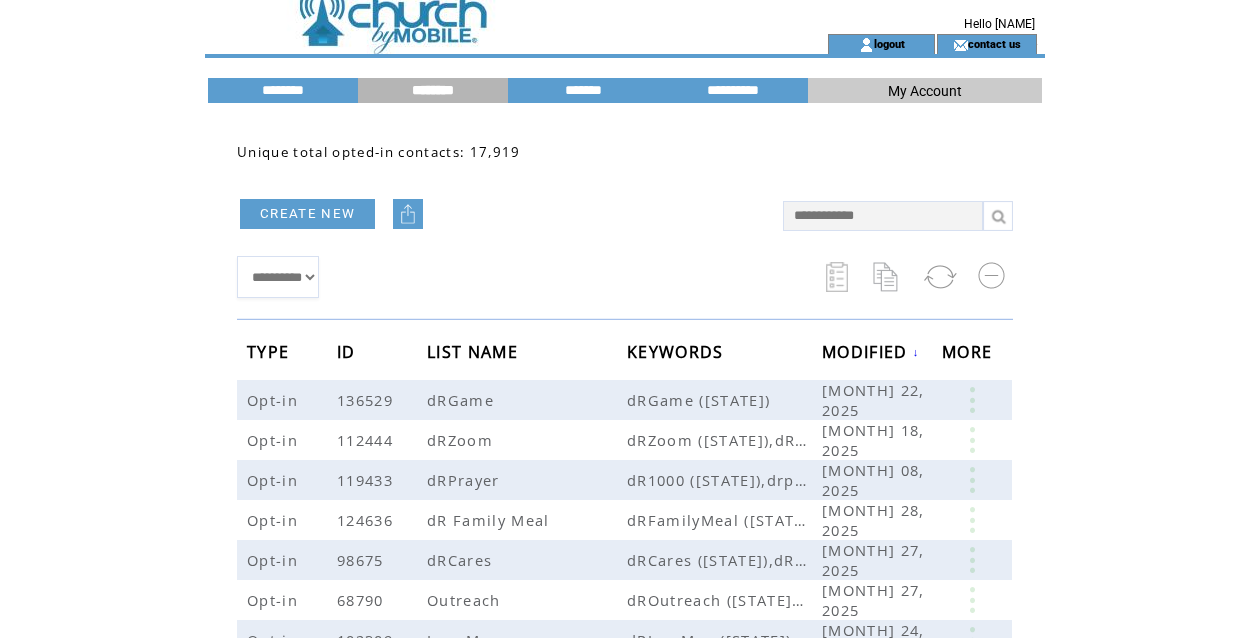 click at bounding box center (481, 8) 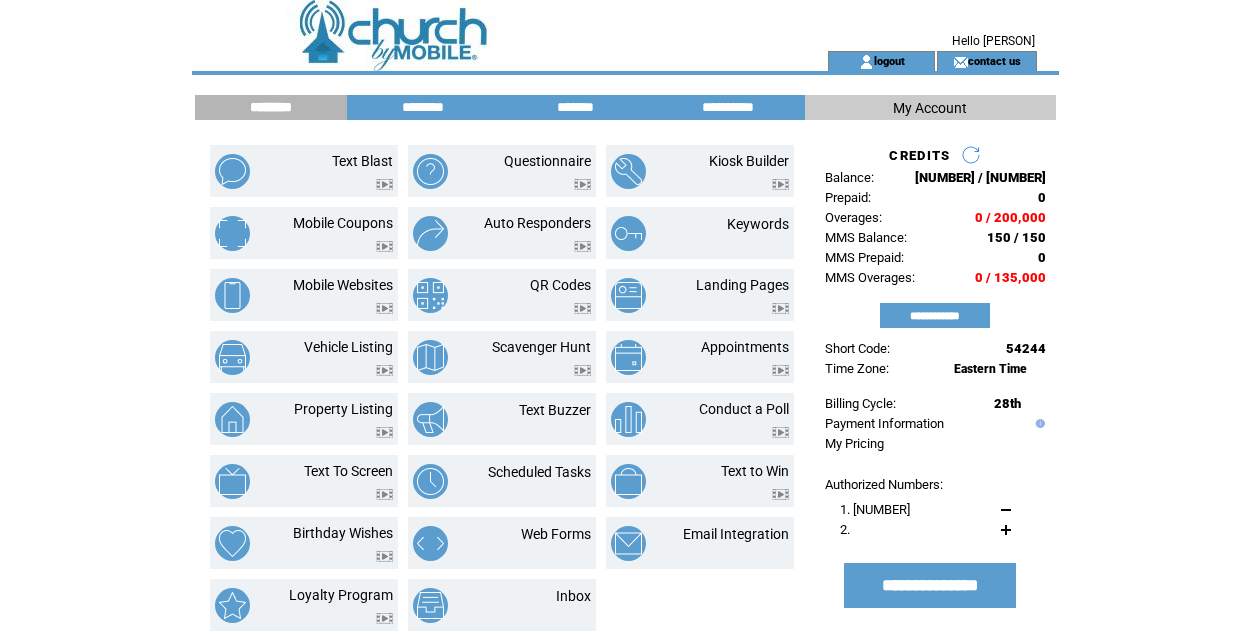 scroll, scrollTop: 0, scrollLeft: 0, axis: both 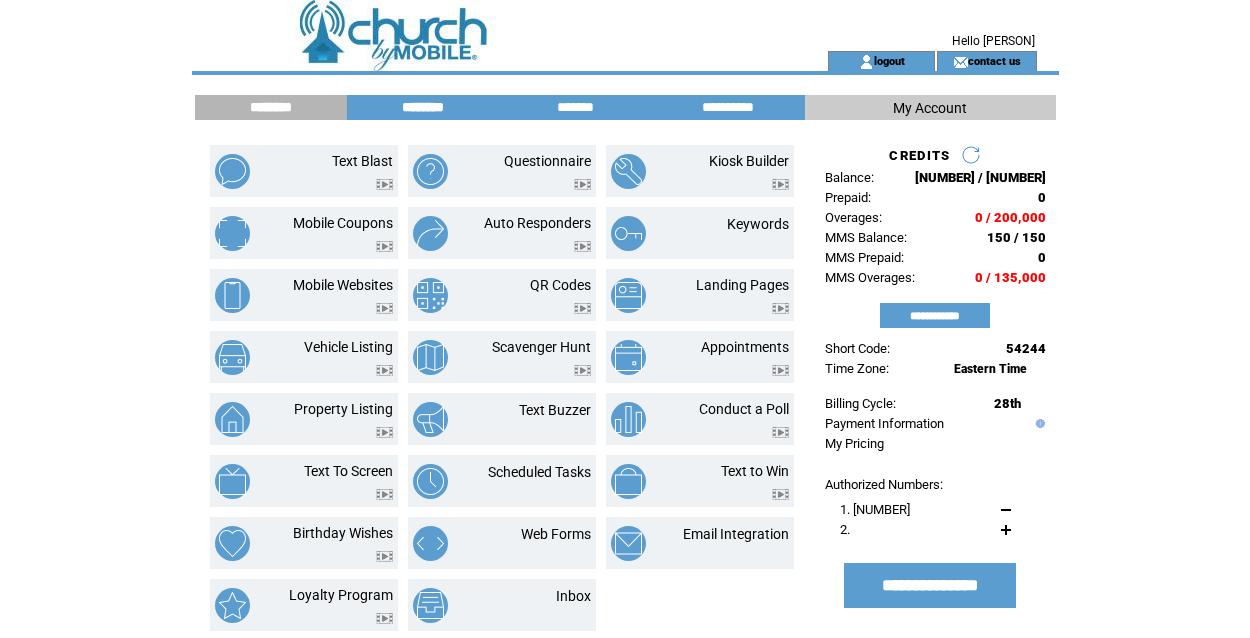 click on "********" at bounding box center [423, 107] 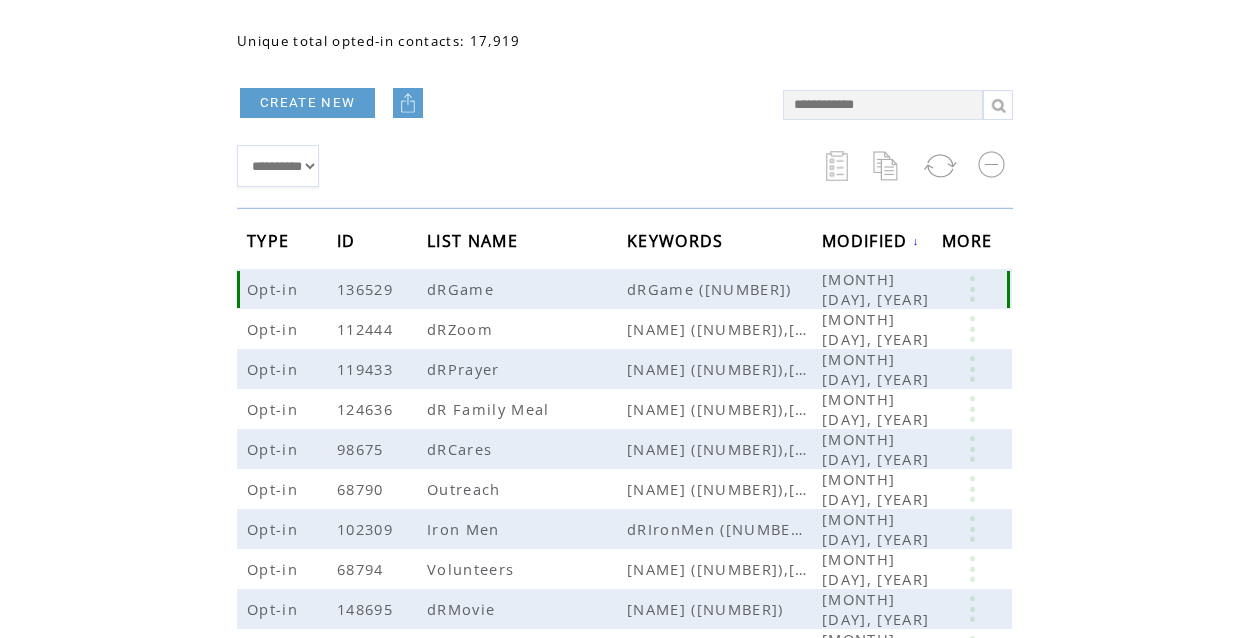 scroll, scrollTop: 63, scrollLeft: 0, axis: vertical 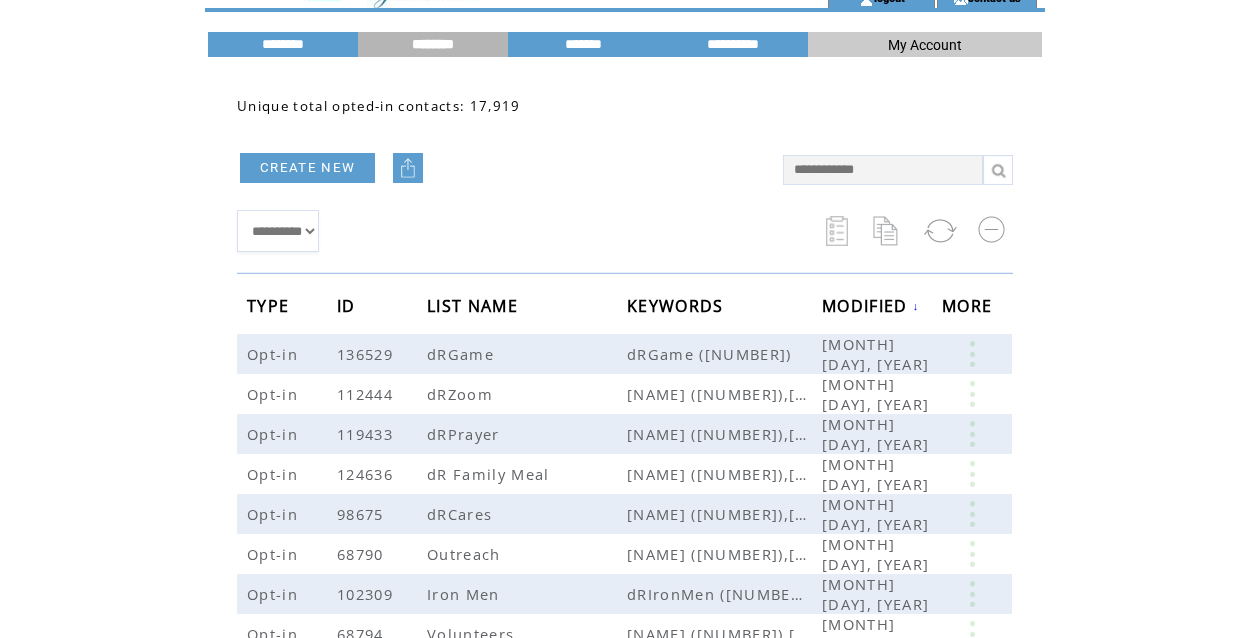 click at bounding box center [883, 170] 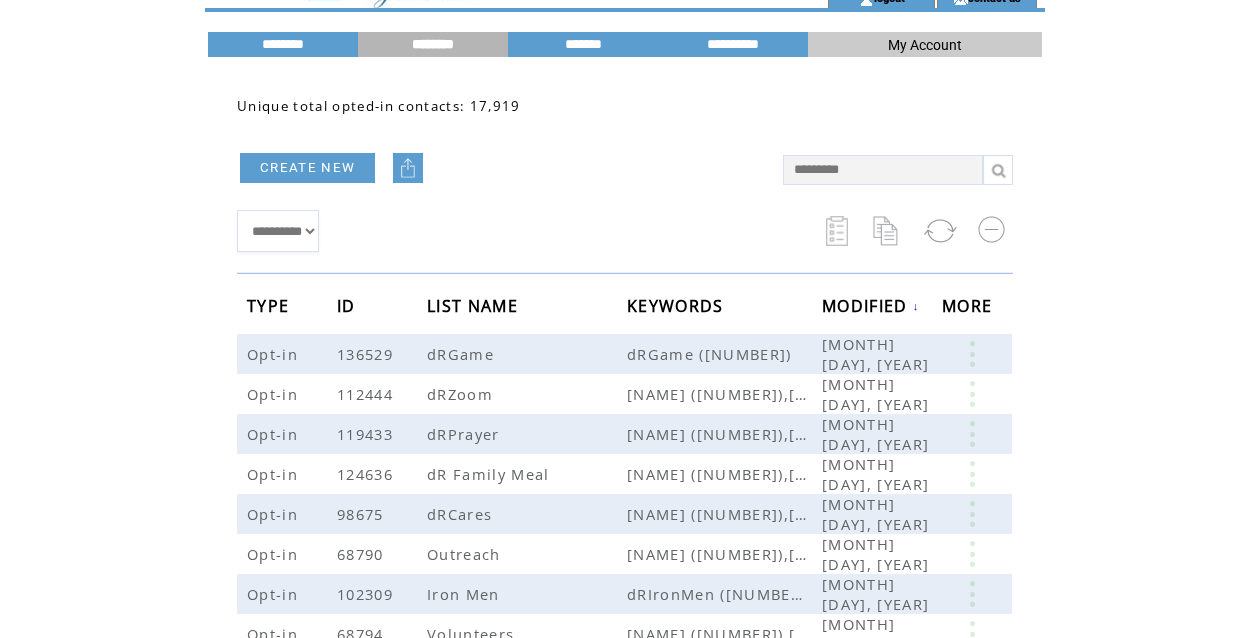 type on "**********" 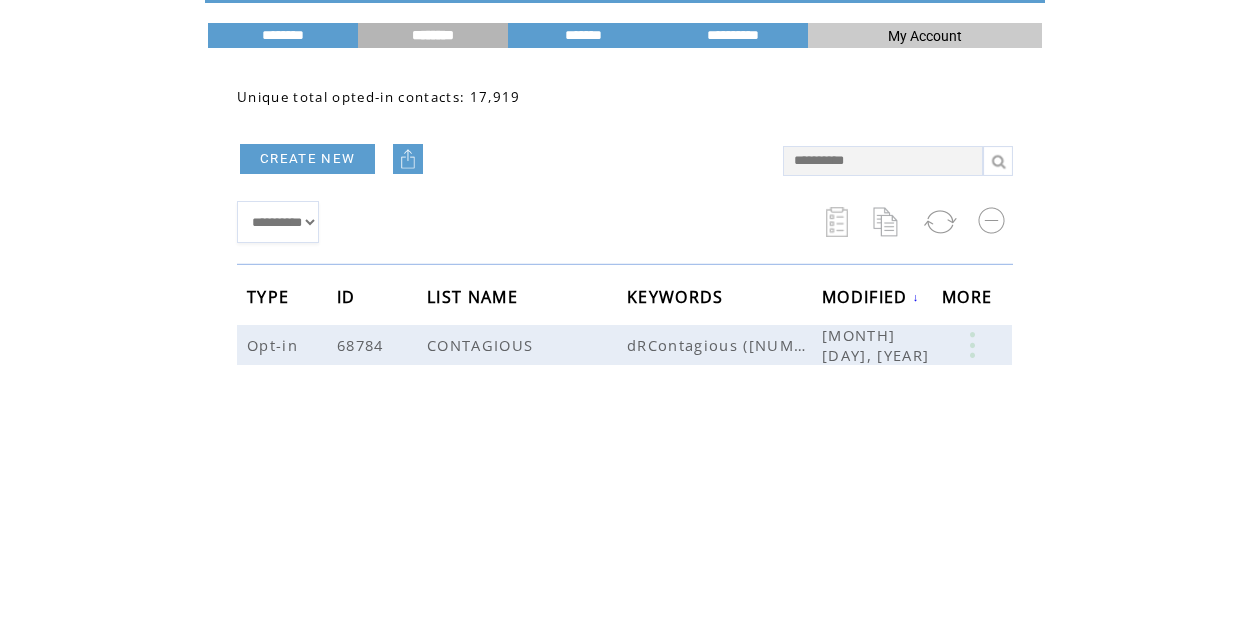 scroll, scrollTop: 71, scrollLeft: 0, axis: vertical 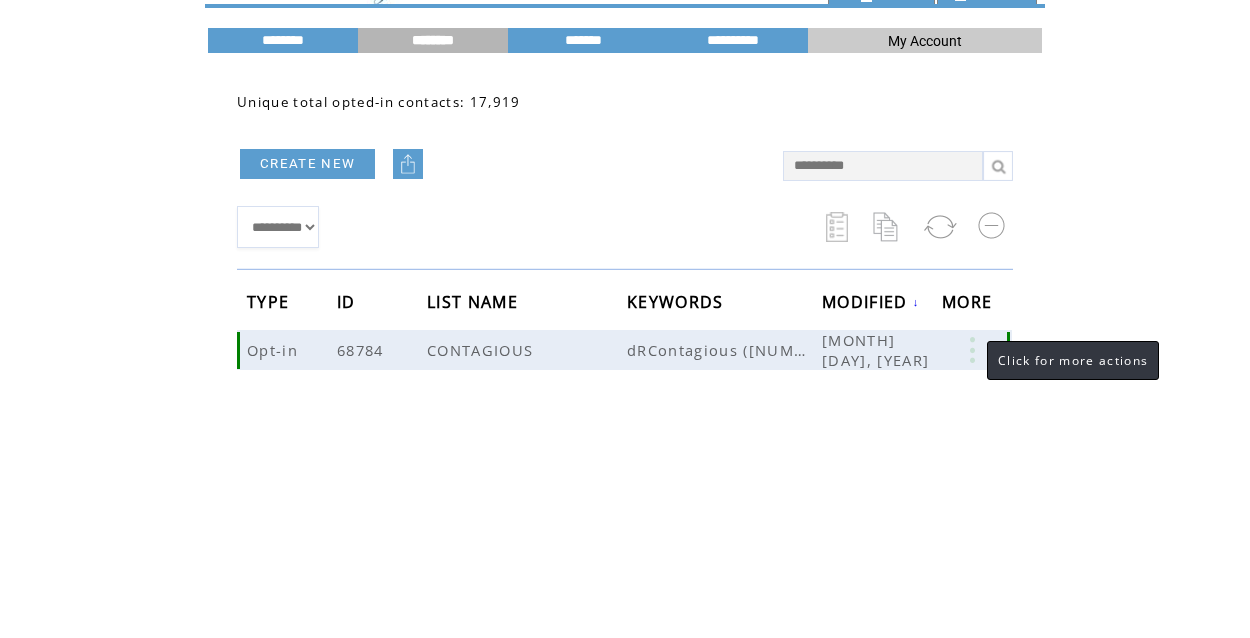 click at bounding box center (972, 350) 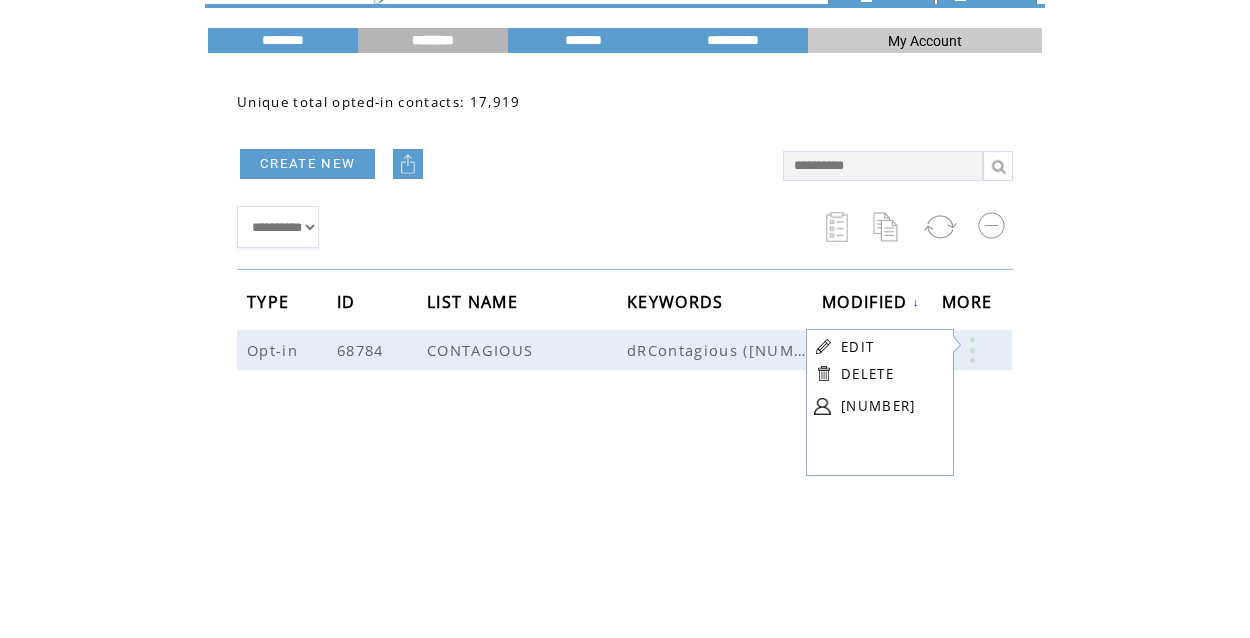 scroll, scrollTop: 71, scrollLeft: 1, axis: both 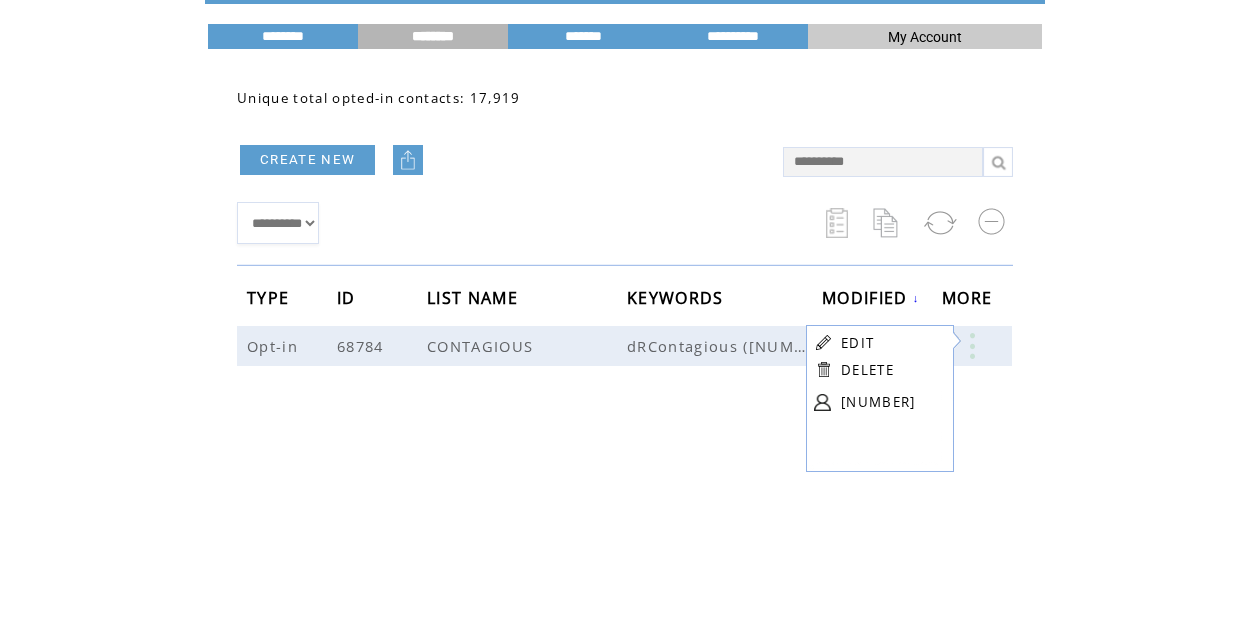 click on "EDIT" at bounding box center (857, 343) 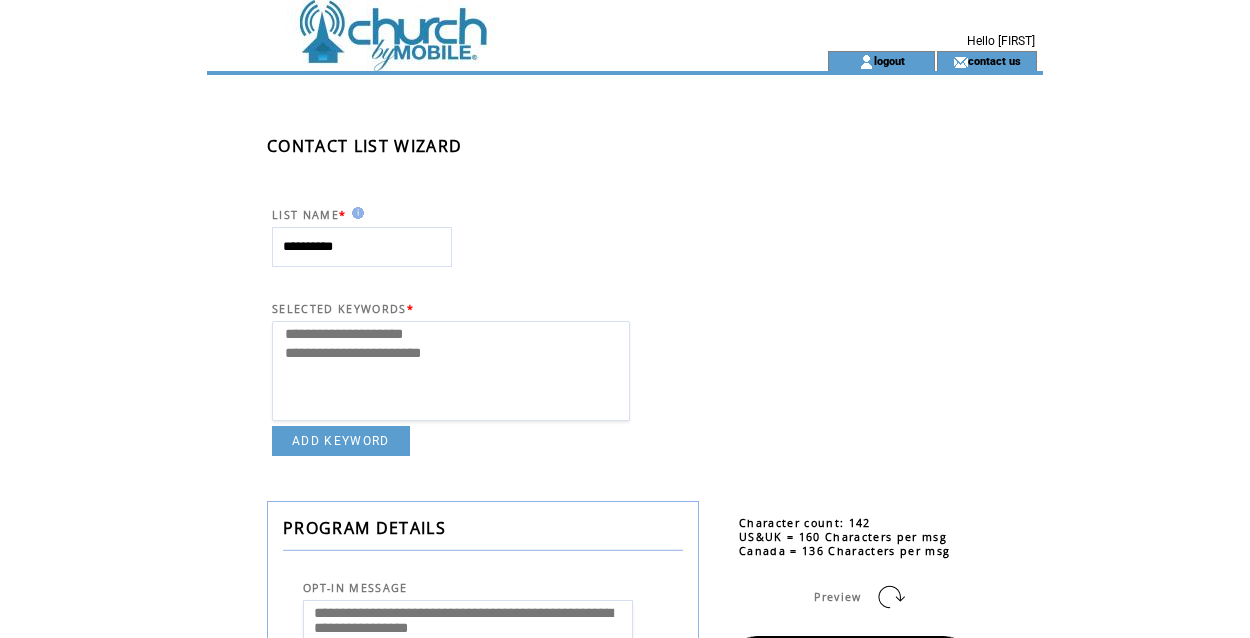 select 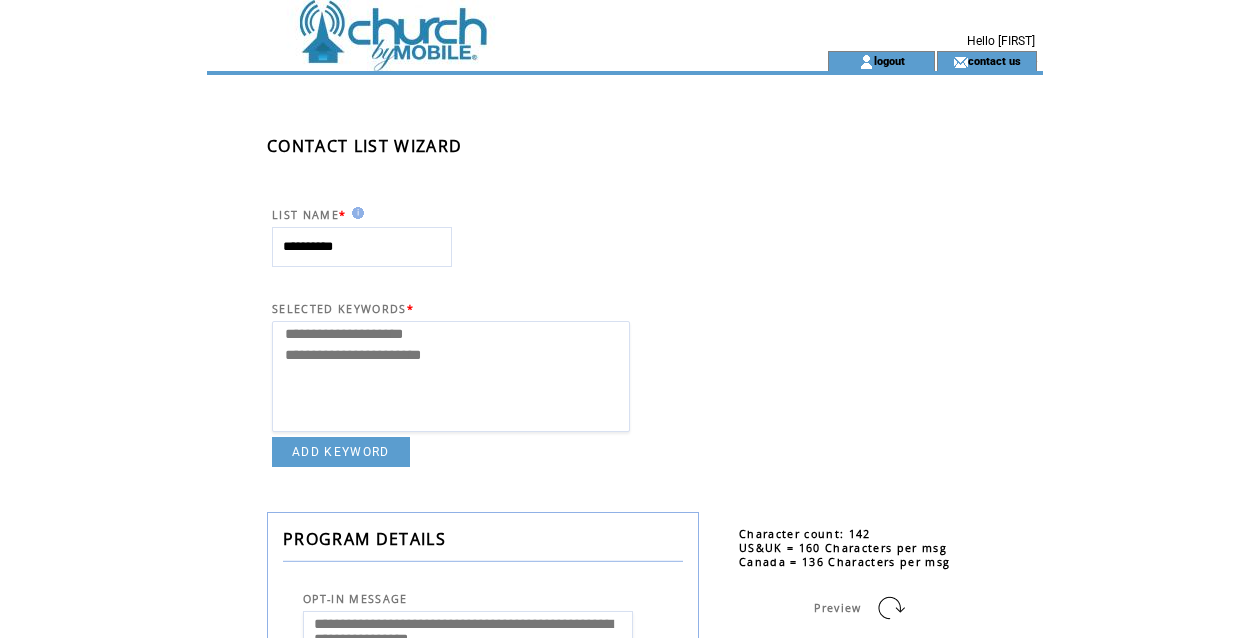 scroll, scrollTop: 0, scrollLeft: 0, axis: both 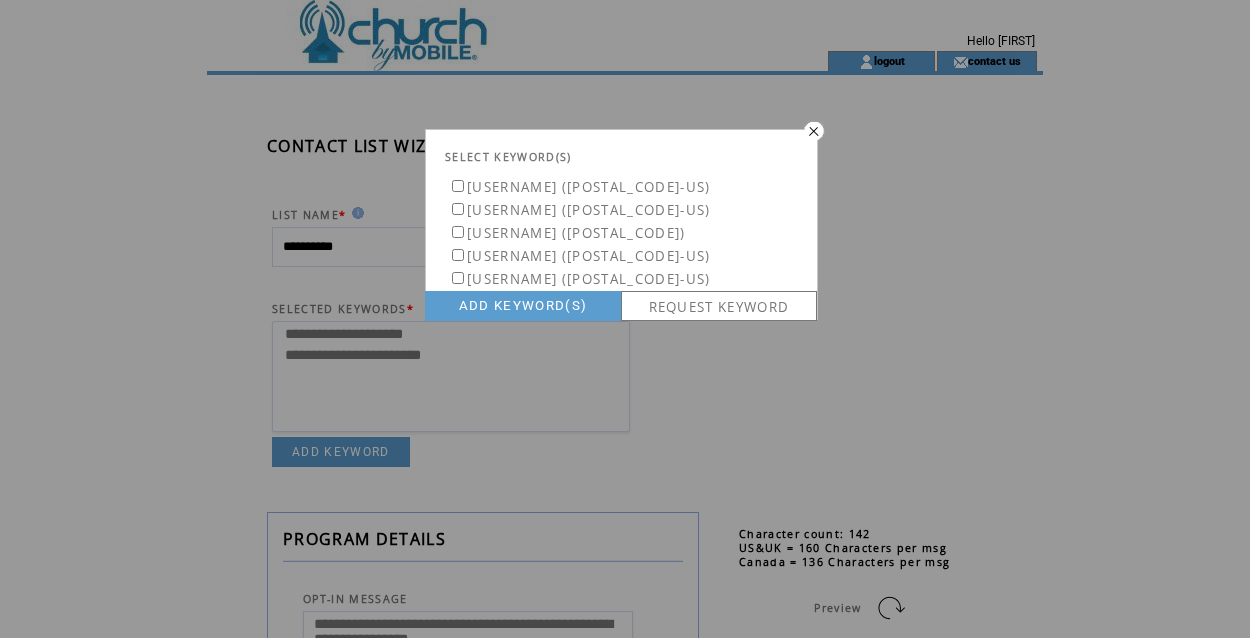 click on "REQUEST KEYWORD" at bounding box center [719, 306] 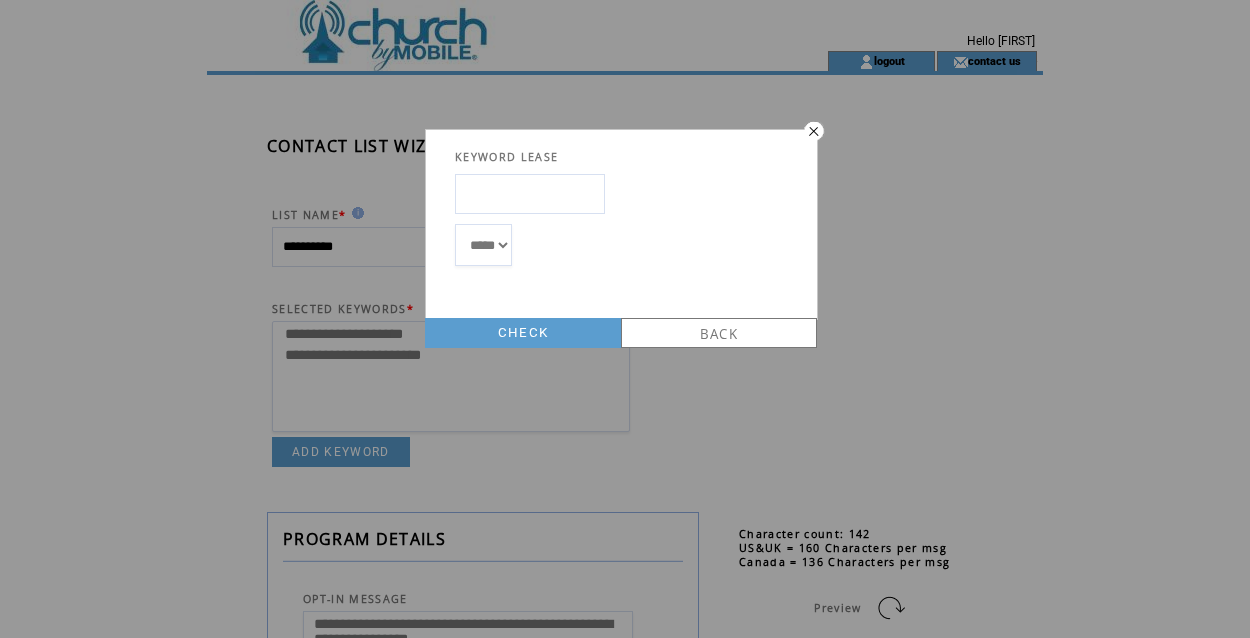 click at bounding box center (530, 194) 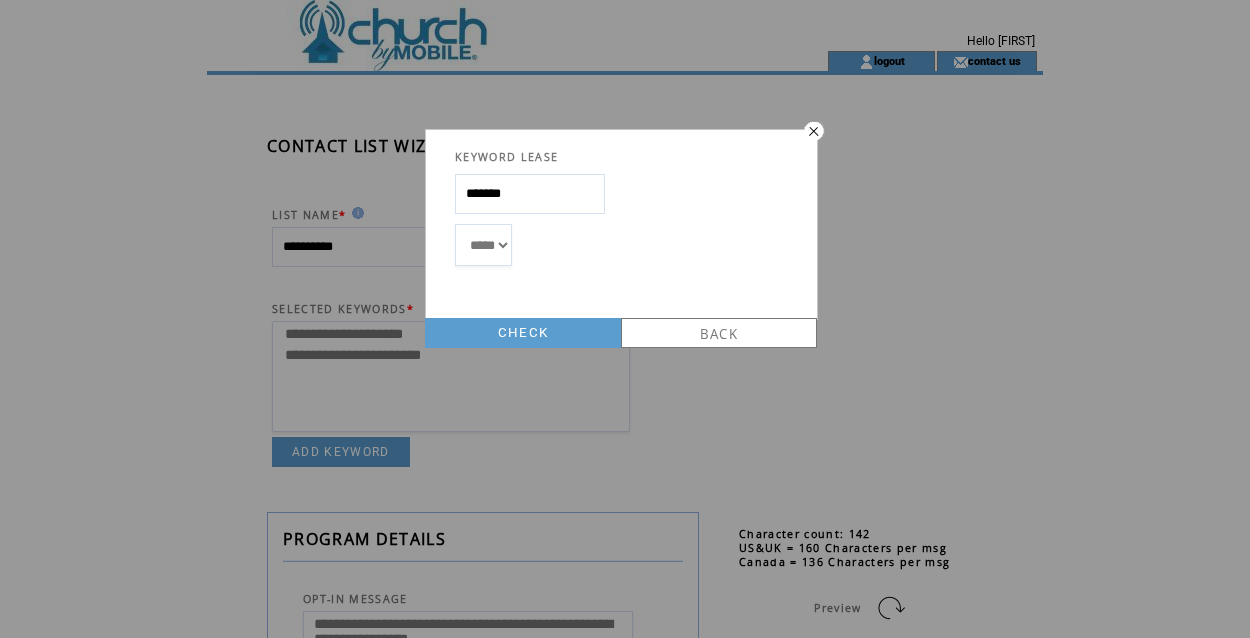 type on "*******" 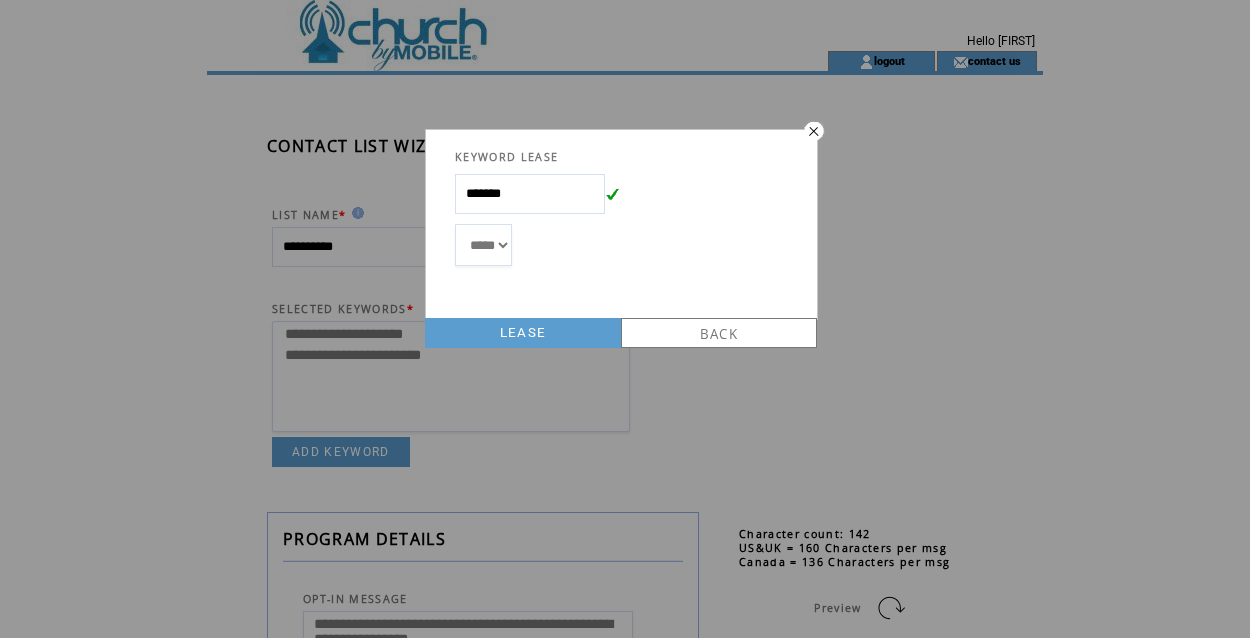 click on "LEASE" at bounding box center [523, 333] 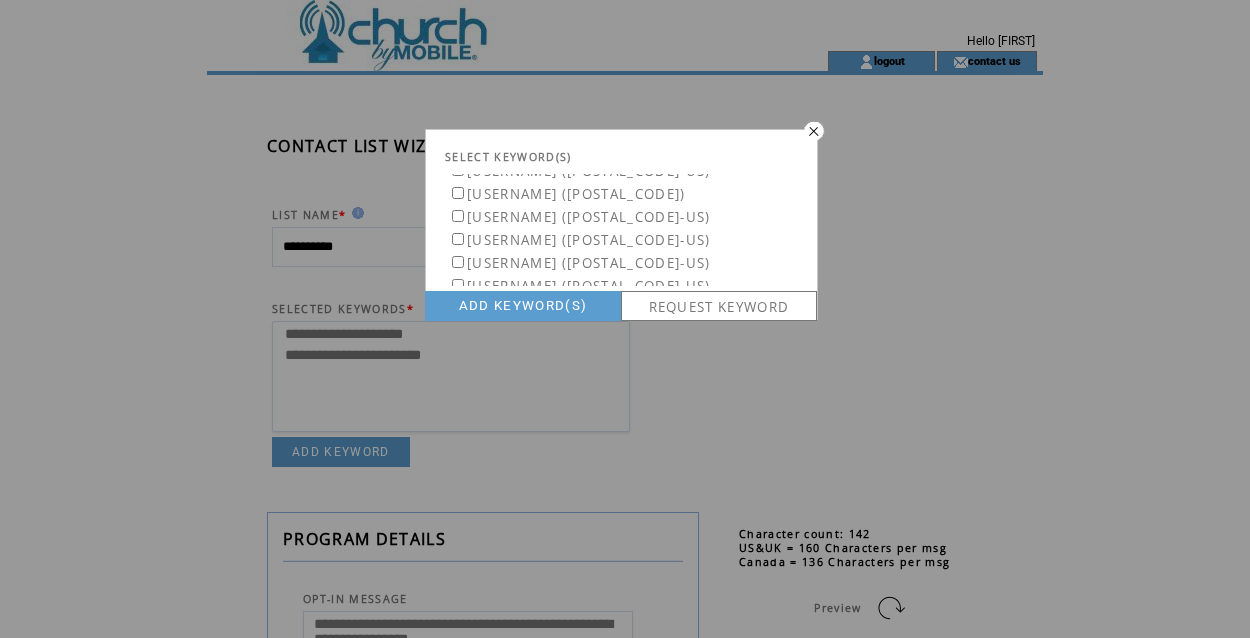 scroll, scrollTop: 415, scrollLeft: 0, axis: vertical 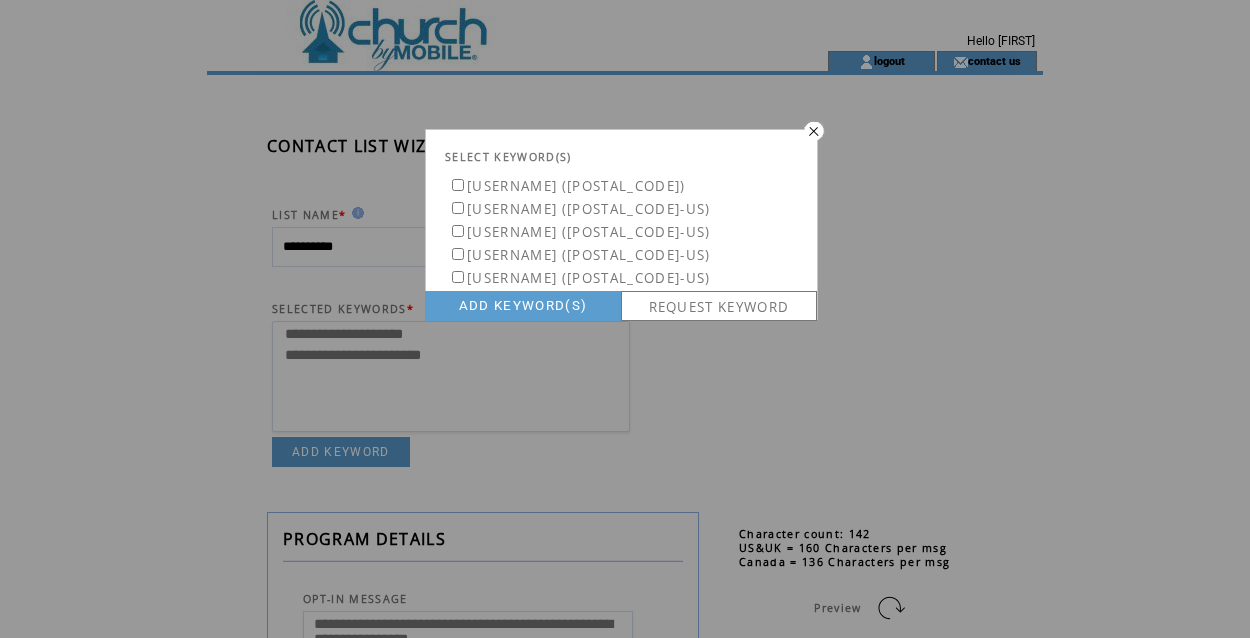 click on "dRChoir (54244)" at bounding box center [567, 186] 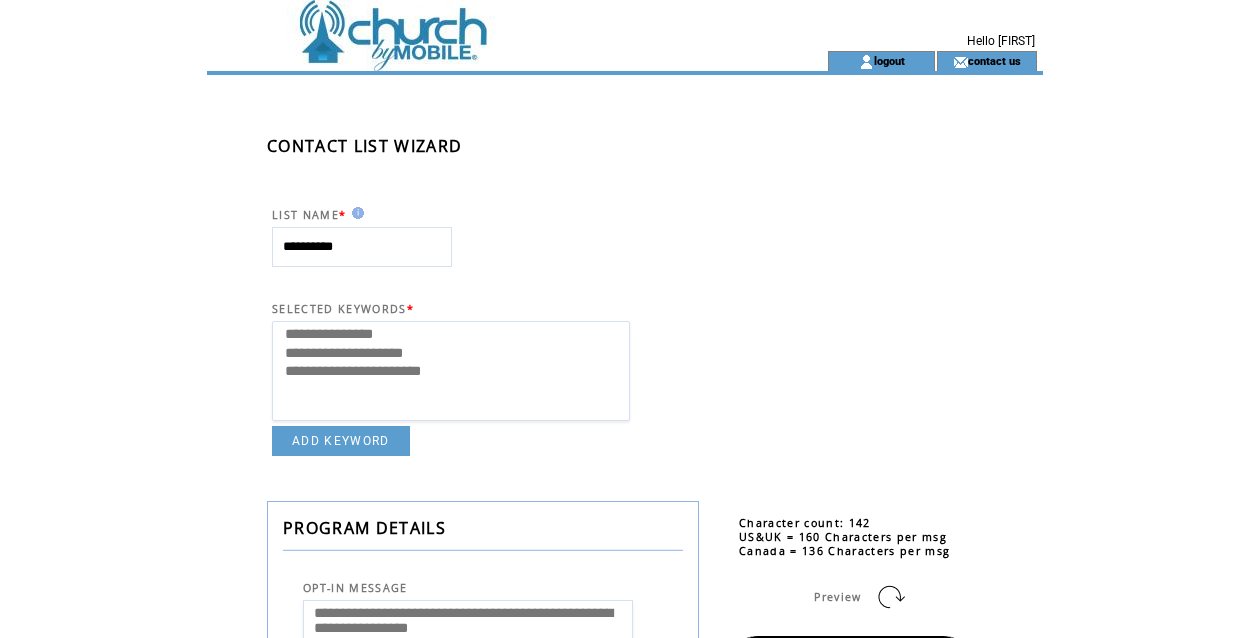 select 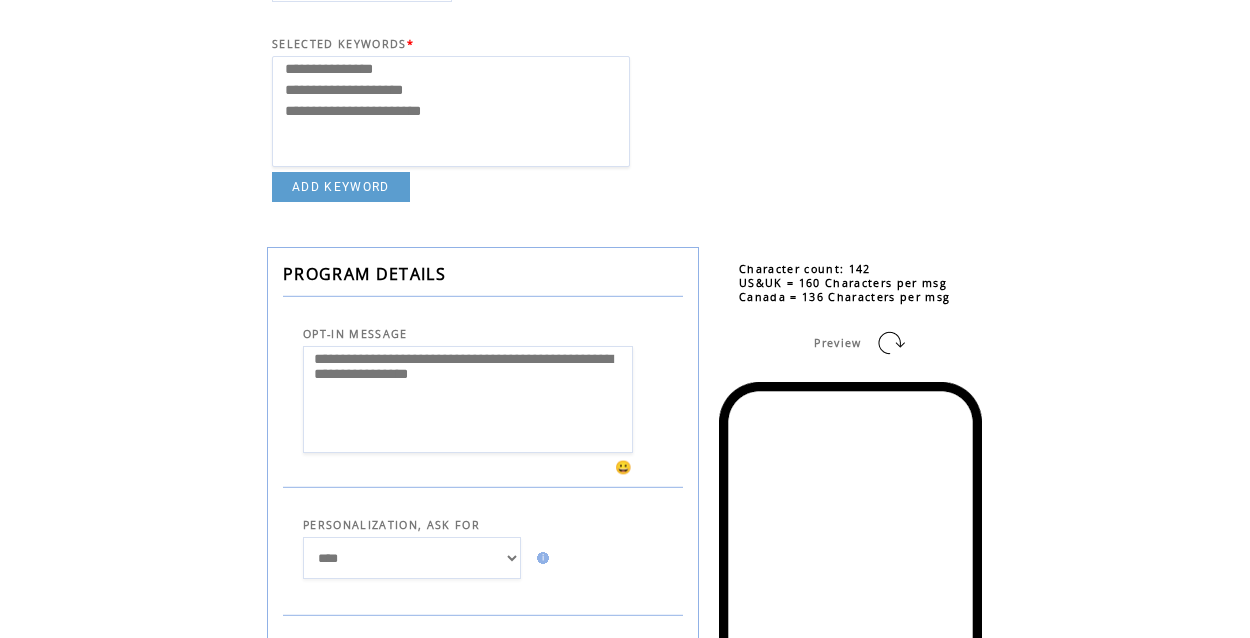 scroll, scrollTop: 267, scrollLeft: 0, axis: vertical 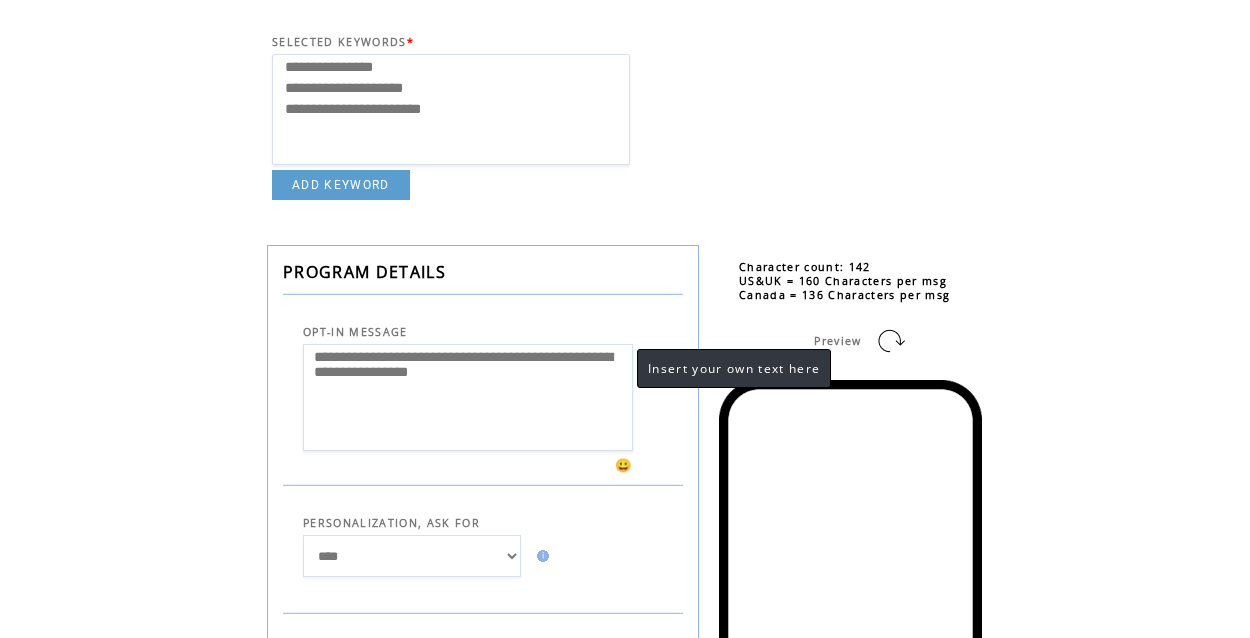 drag, startPoint x: 617, startPoint y: 359, endPoint x: 448, endPoint y: 360, distance: 169.00296 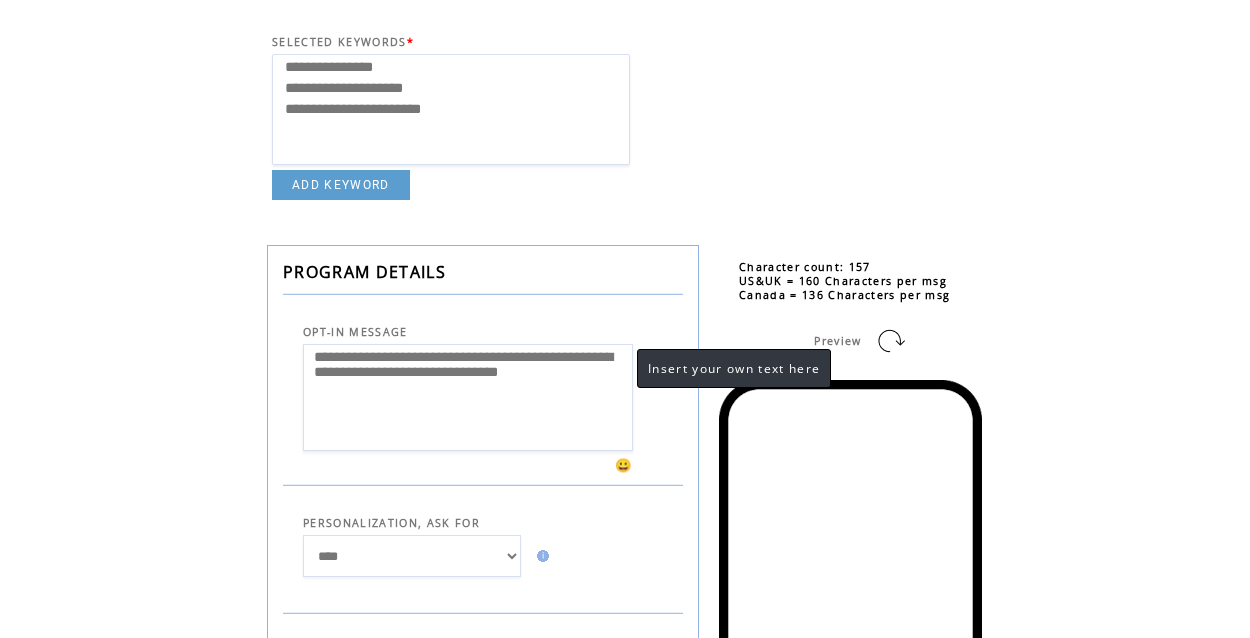 click on "**********" at bounding box center [468, 397] 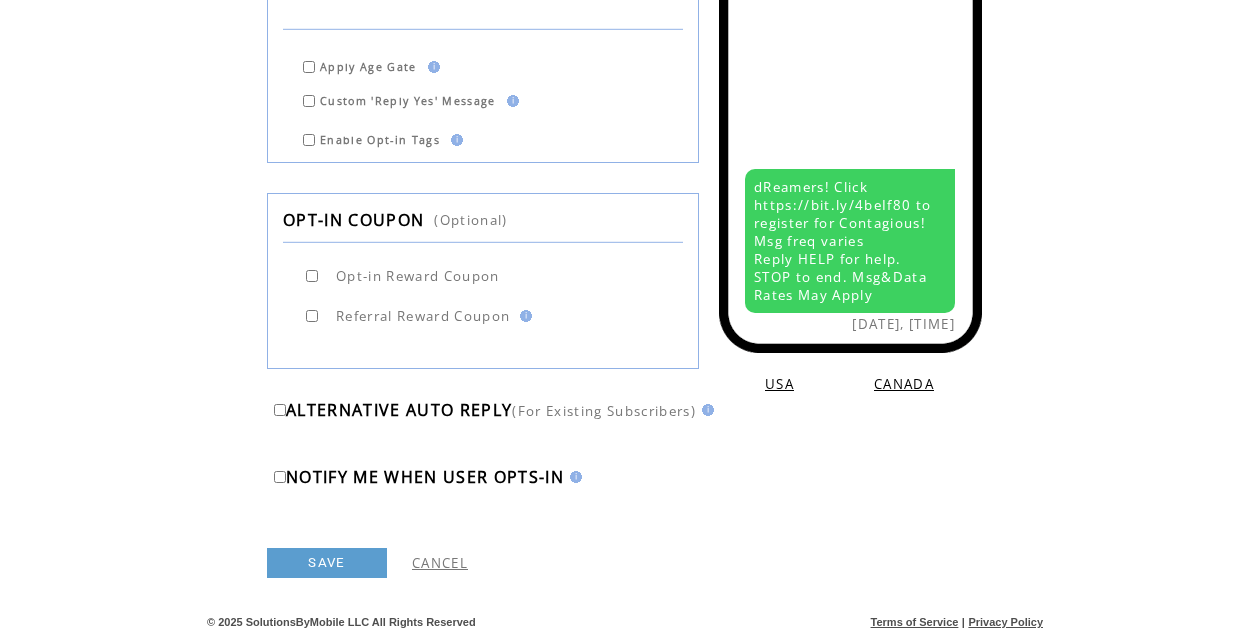 scroll, scrollTop: 855, scrollLeft: 0, axis: vertical 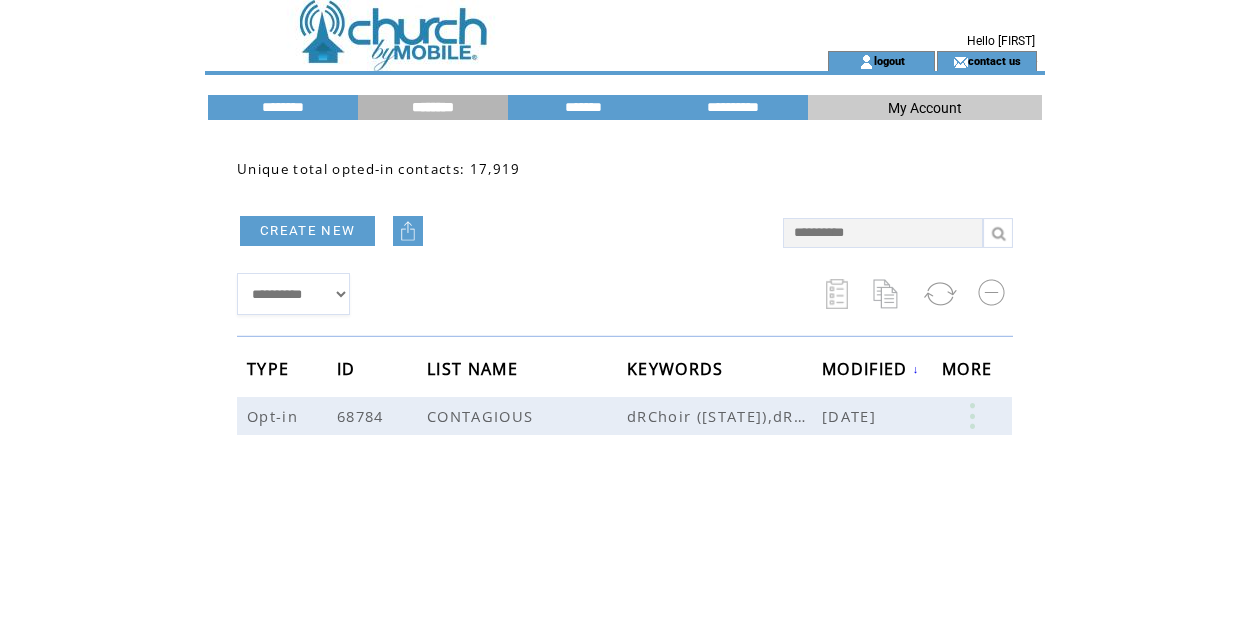 click at bounding box center (481, 25) 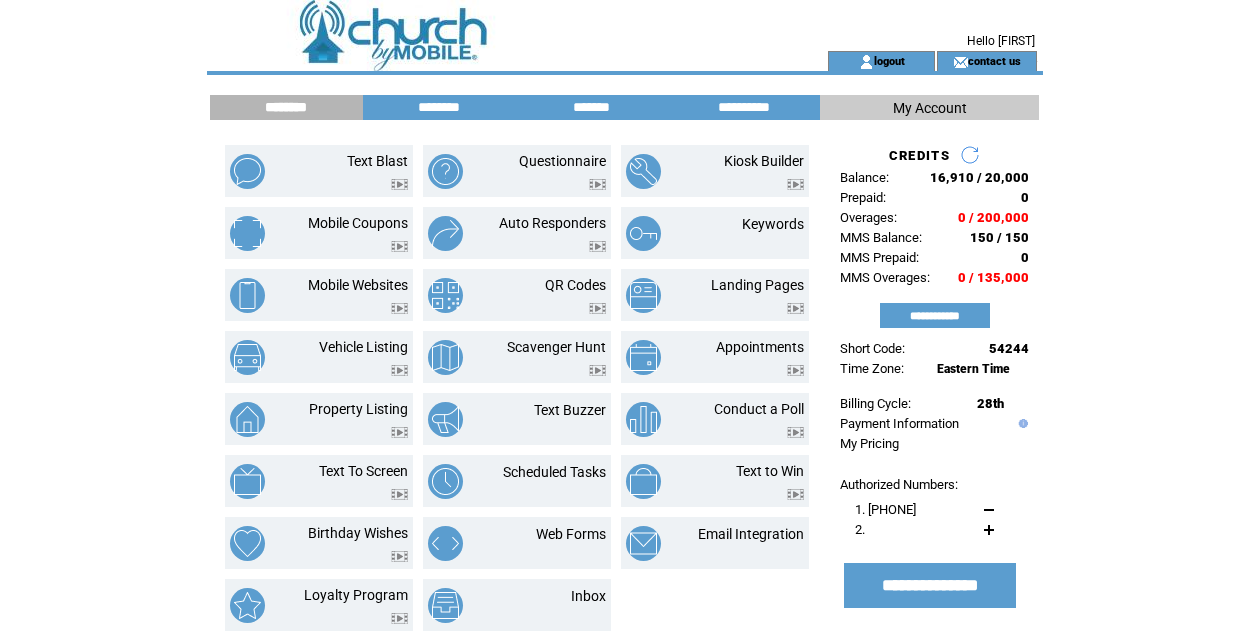 scroll, scrollTop: 0, scrollLeft: 0, axis: both 